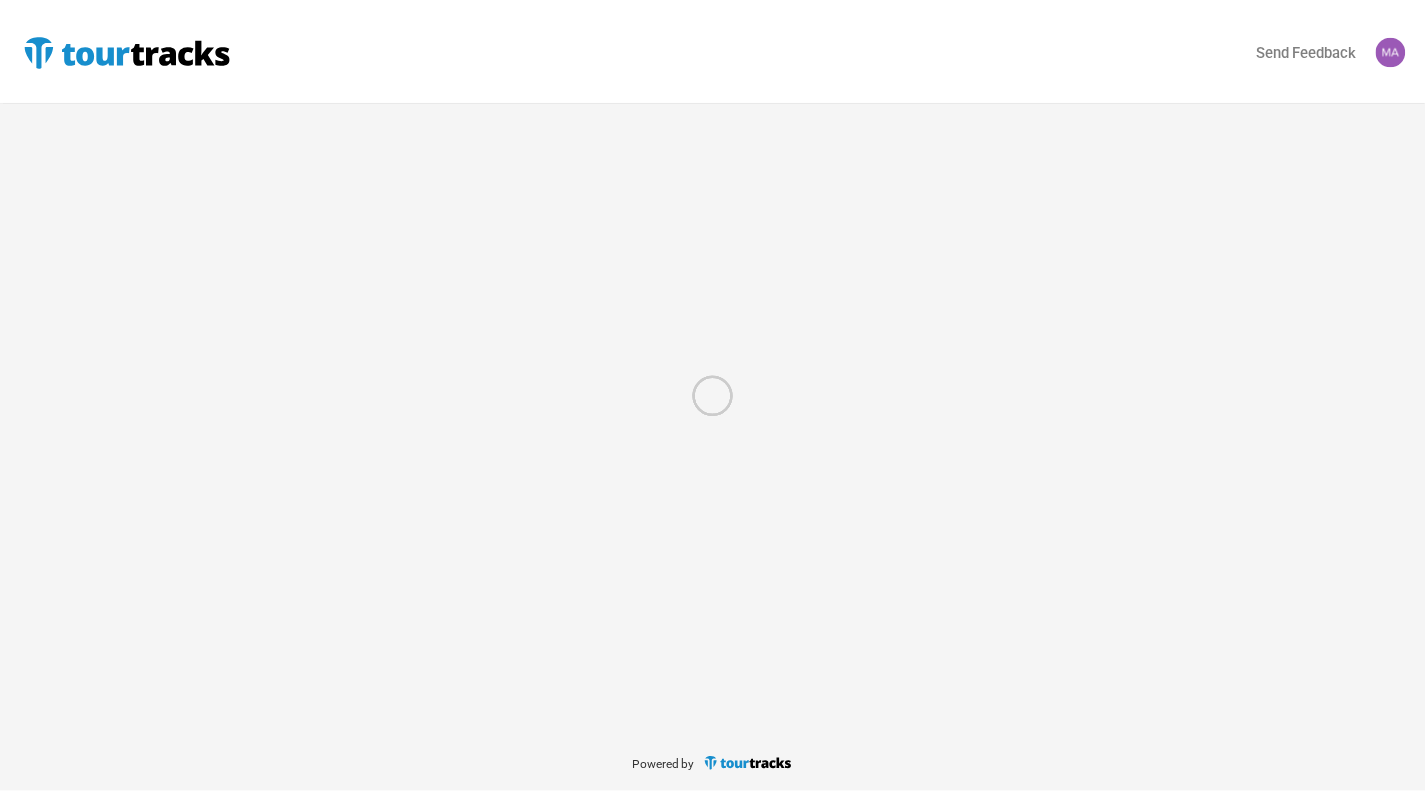 scroll, scrollTop: 0, scrollLeft: 0, axis: both 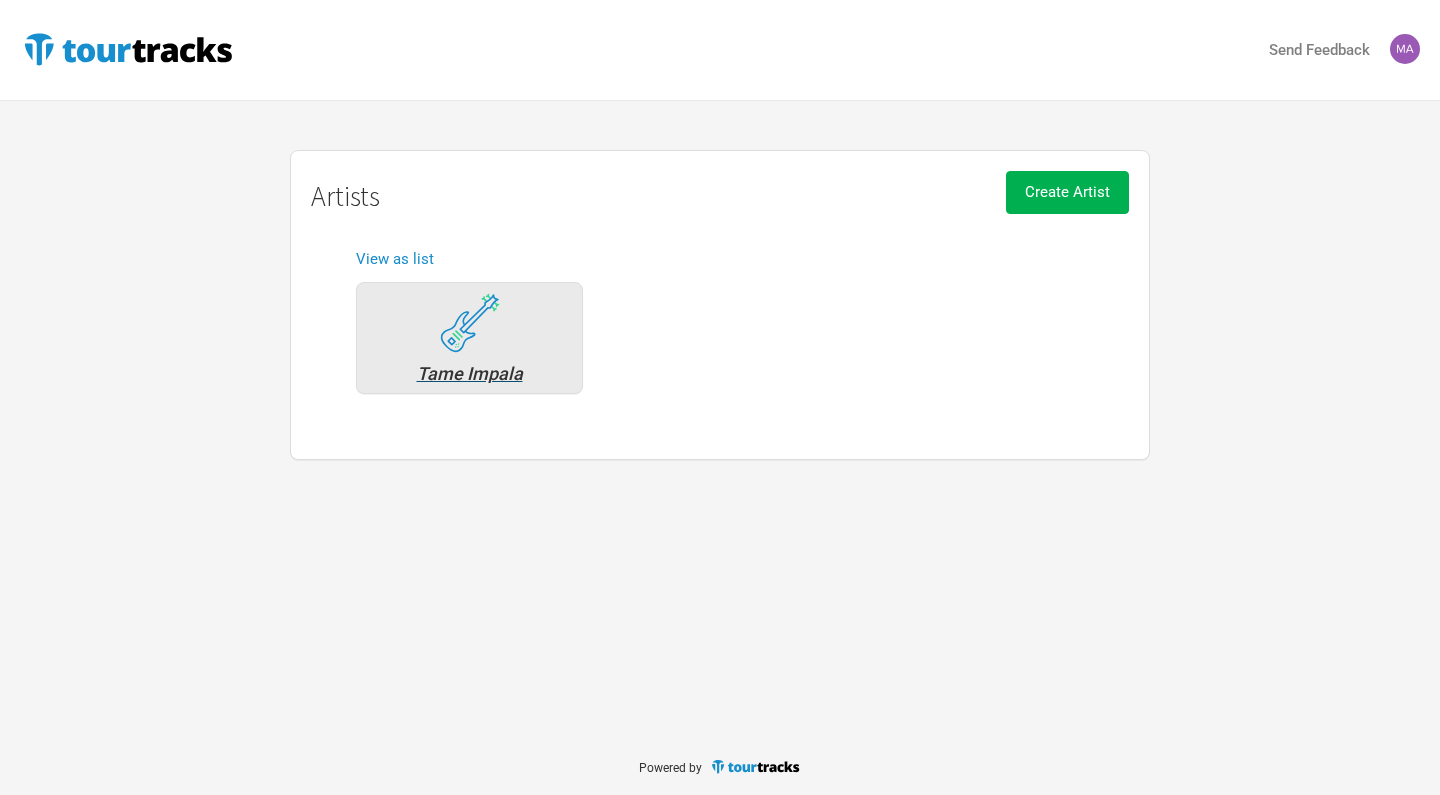 click on "Tame Impala" at bounding box center (469, 338) 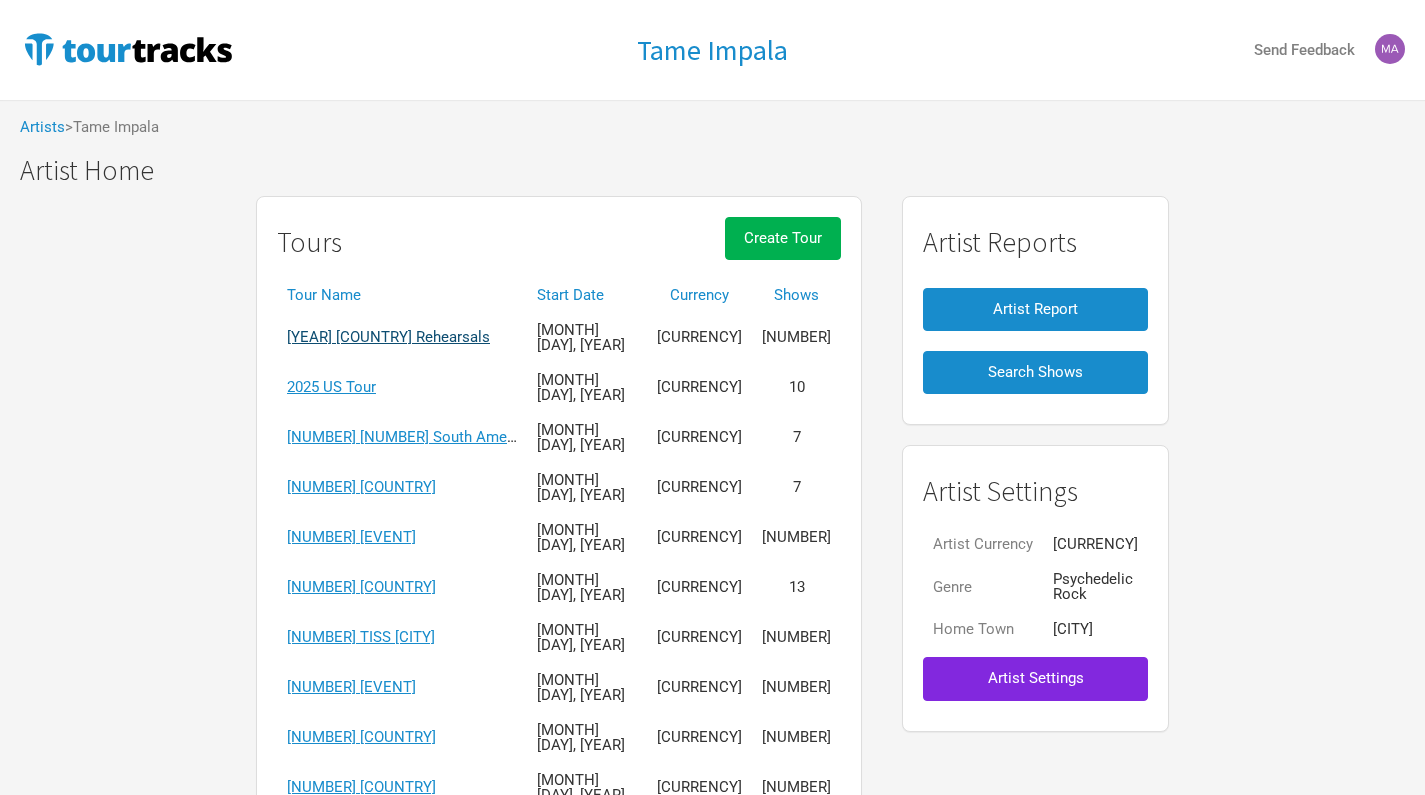 click on "[YEAR] [COUNTRY] Rehearsals" at bounding box center [388, 337] 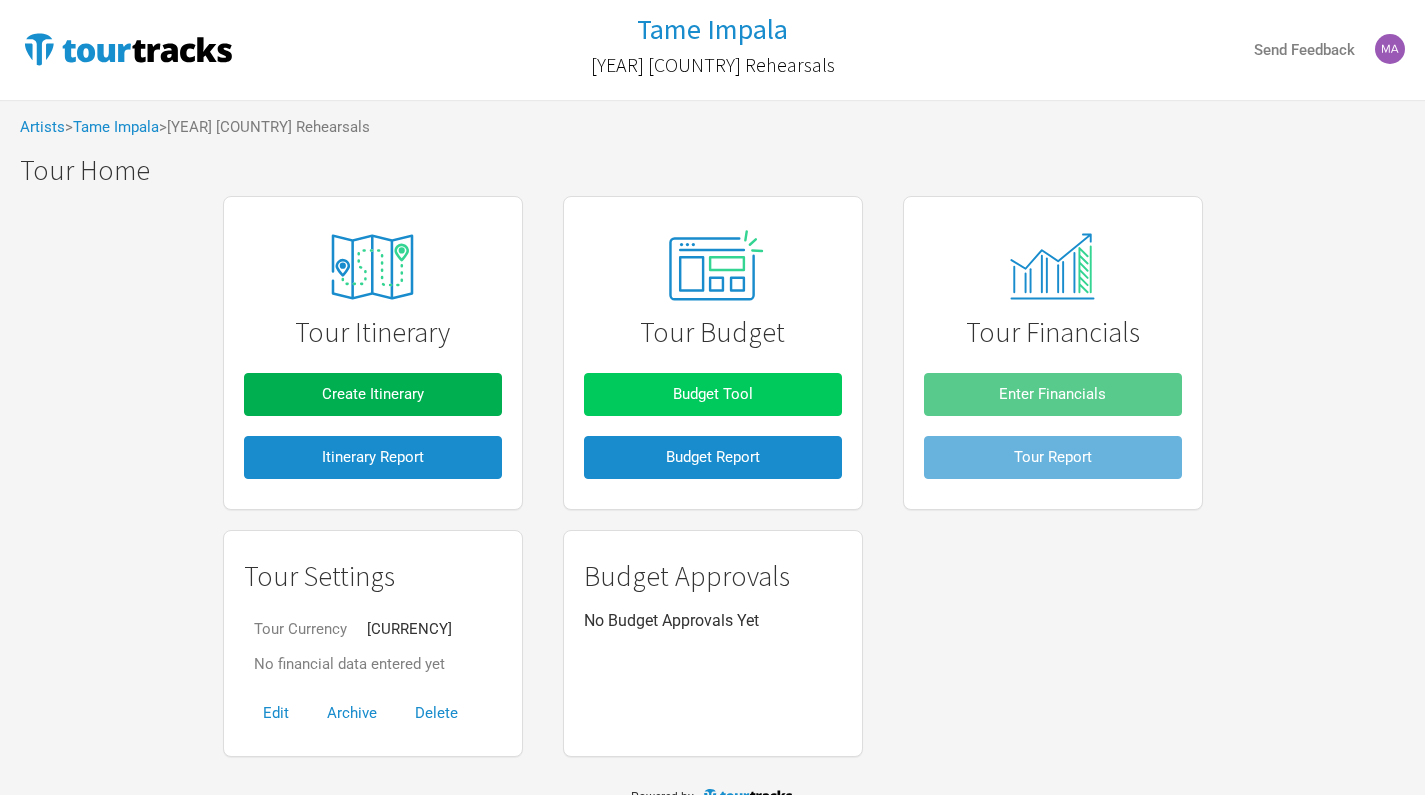 click on "Budget Tool" at bounding box center [713, 394] 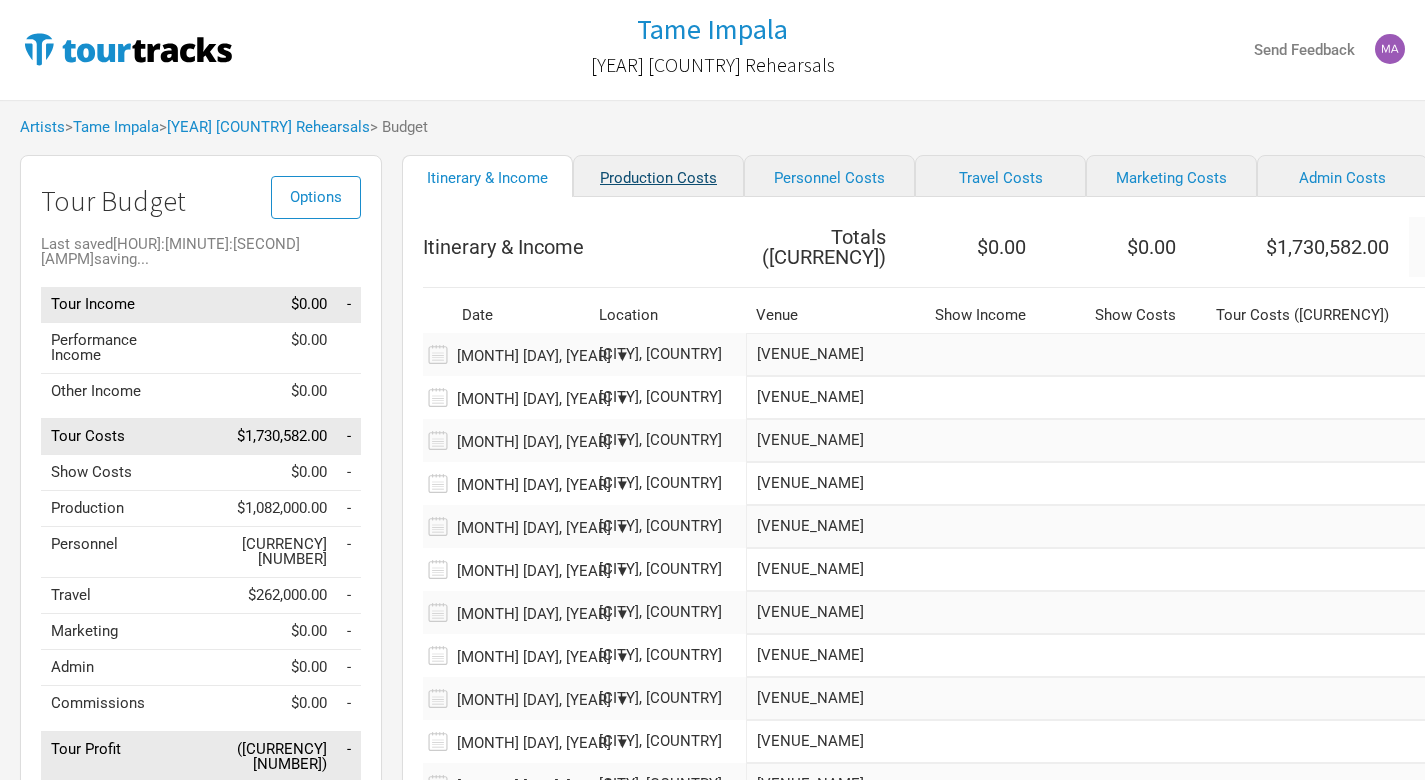 click on "Production Costs" at bounding box center (658, 176) 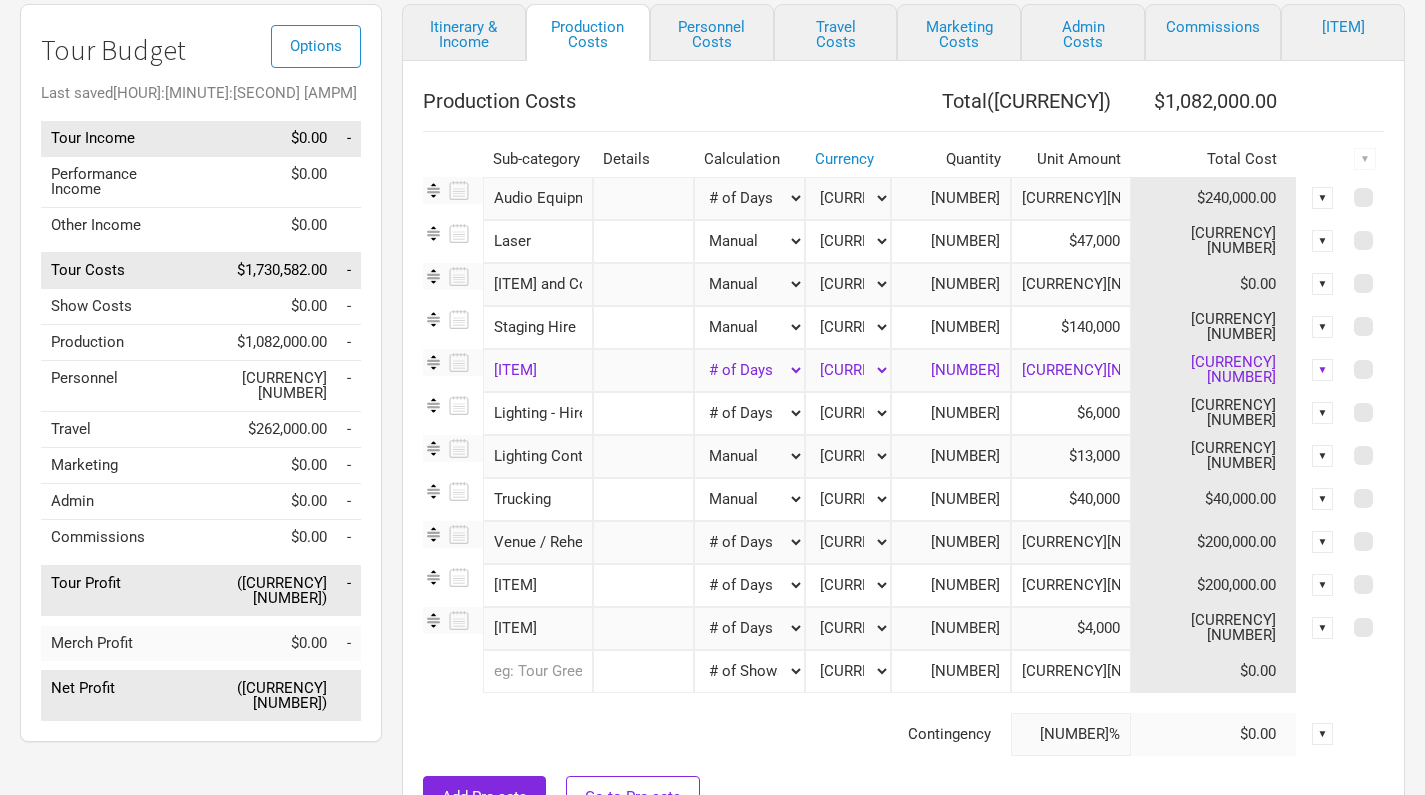 scroll, scrollTop: 164, scrollLeft: 0, axis: vertical 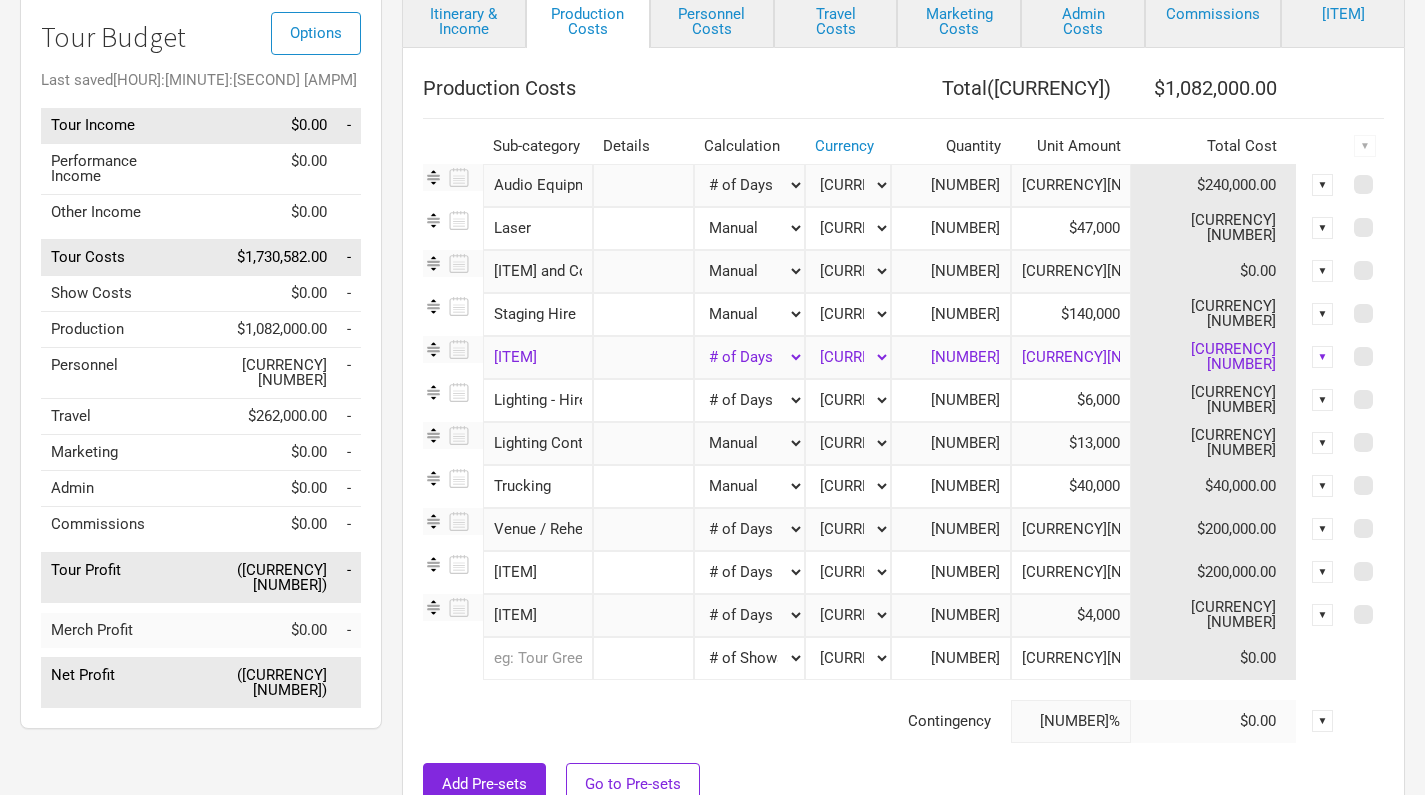 click on "[CURRENCY][NUMBER]" at bounding box center (1071, 185) 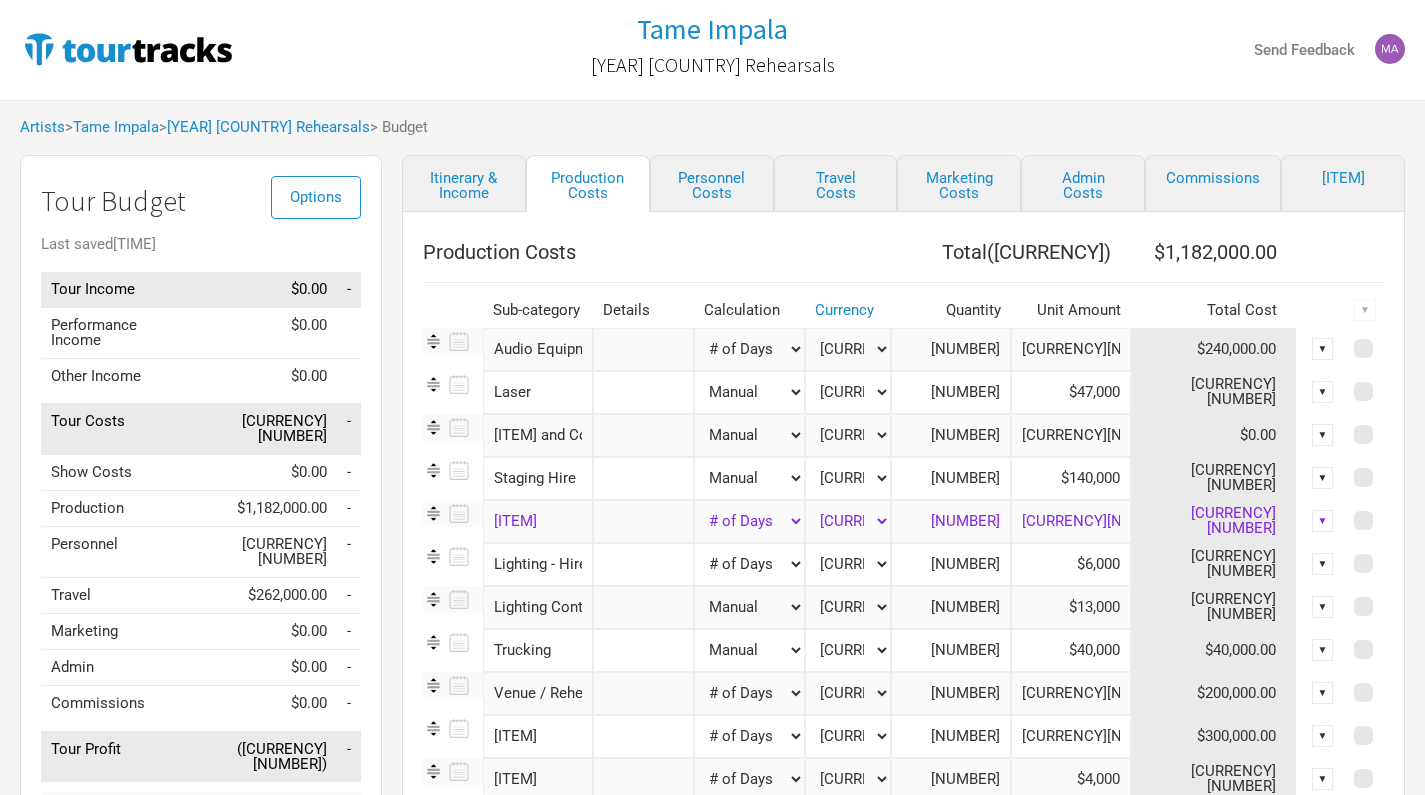 scroll, scrollTop: 0, scrollLeft: 0, axis: both 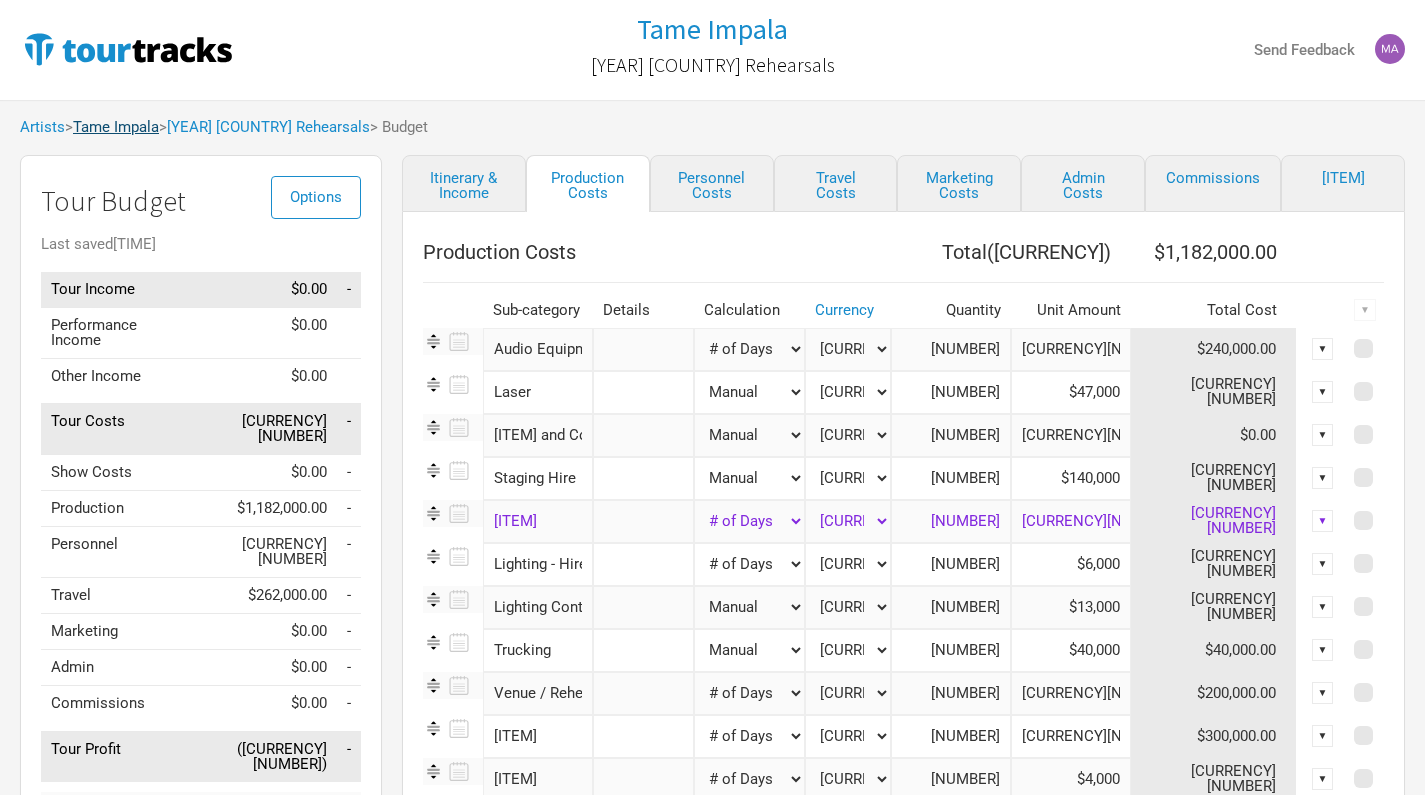 click on "Tame Impala" at bounding box center [116, 127] 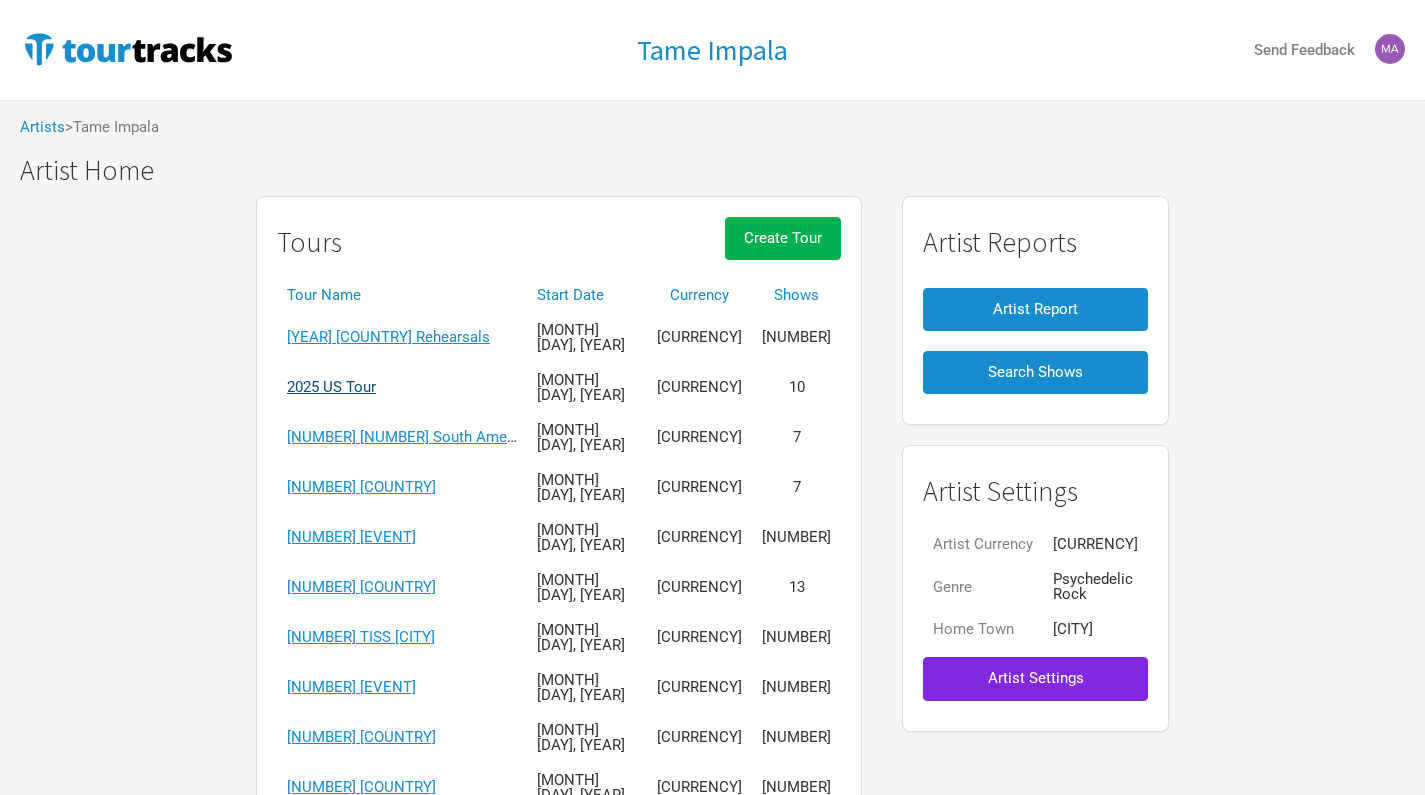 click on "2025 US Tour" at bounding box center (331, 387) 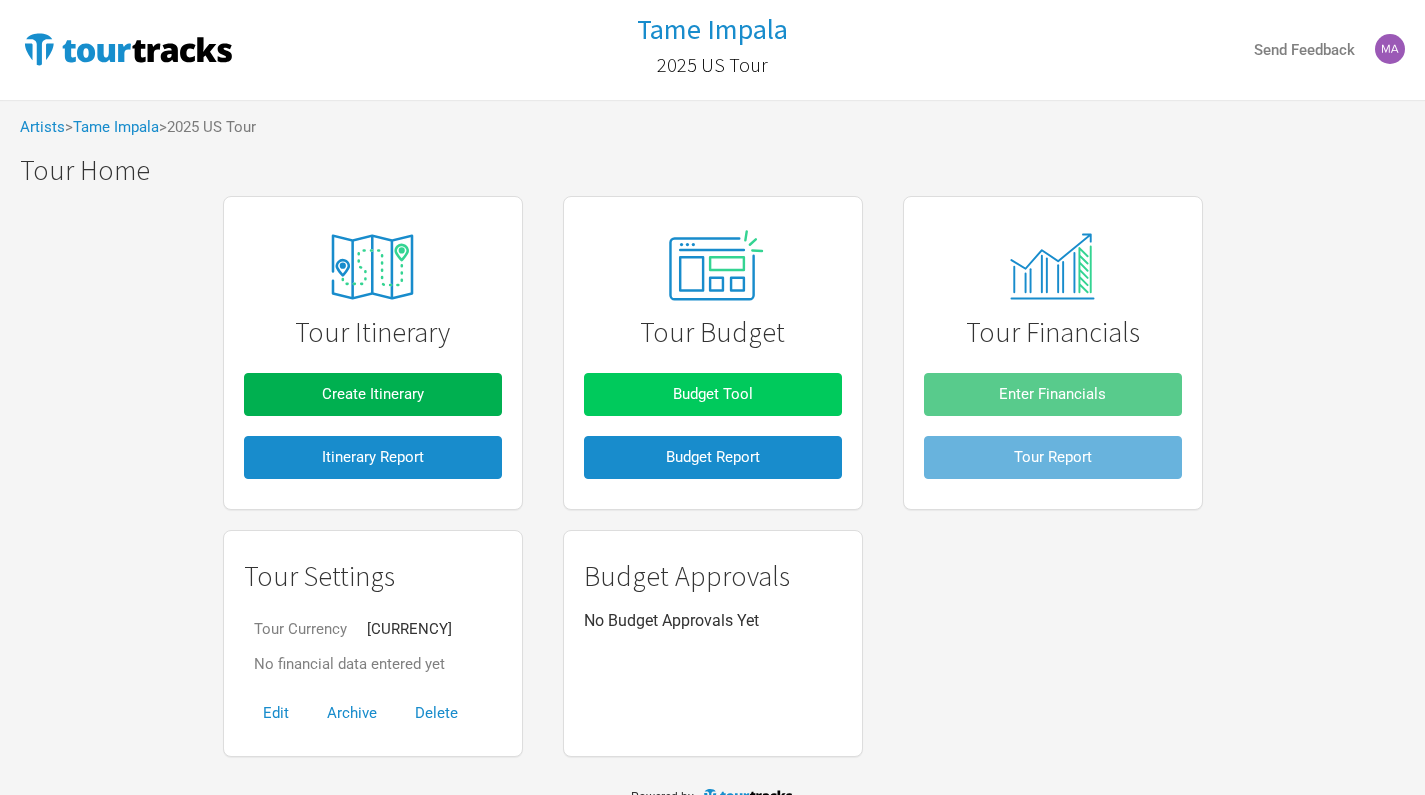 click on "Budget Tool" at bounding box center (713, 394) 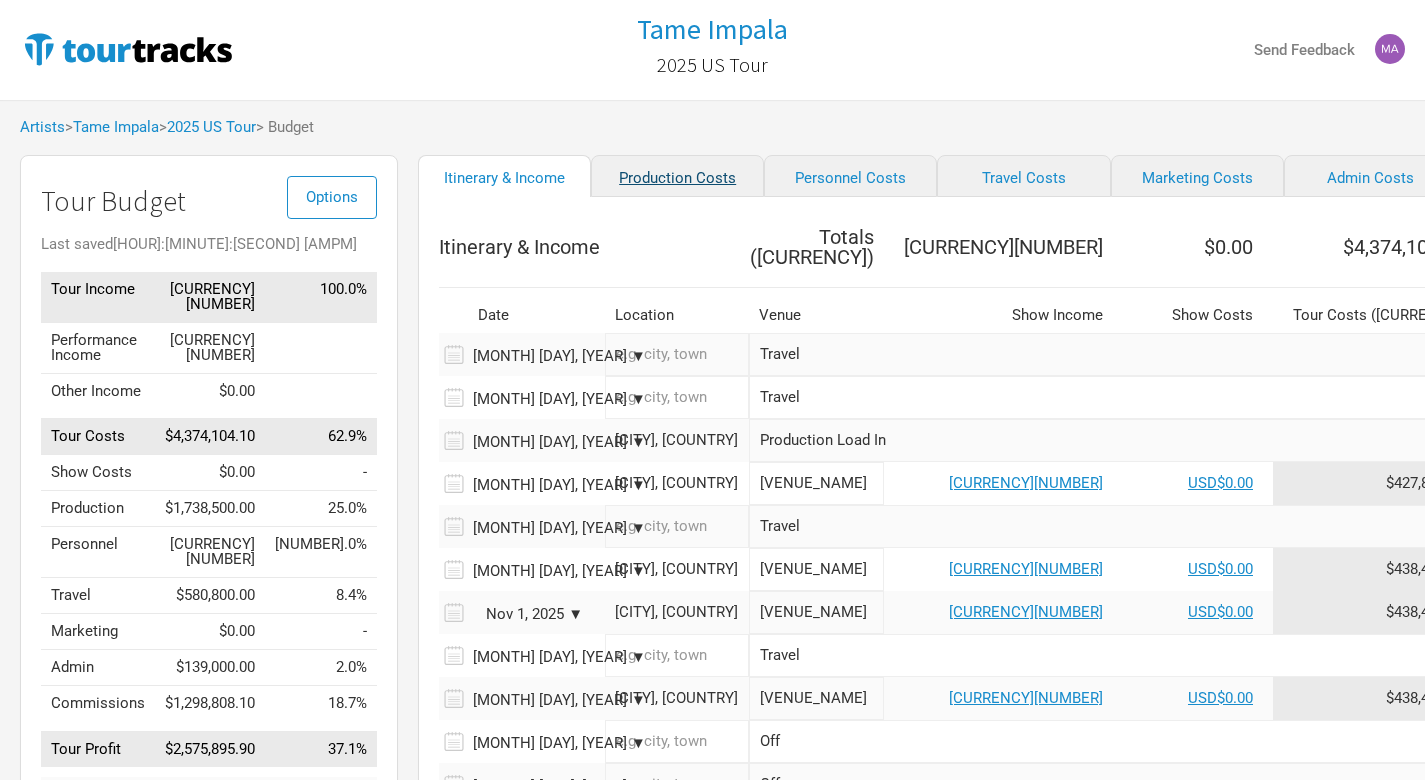 click on "Production Costs" at bounding box center [677, 176] 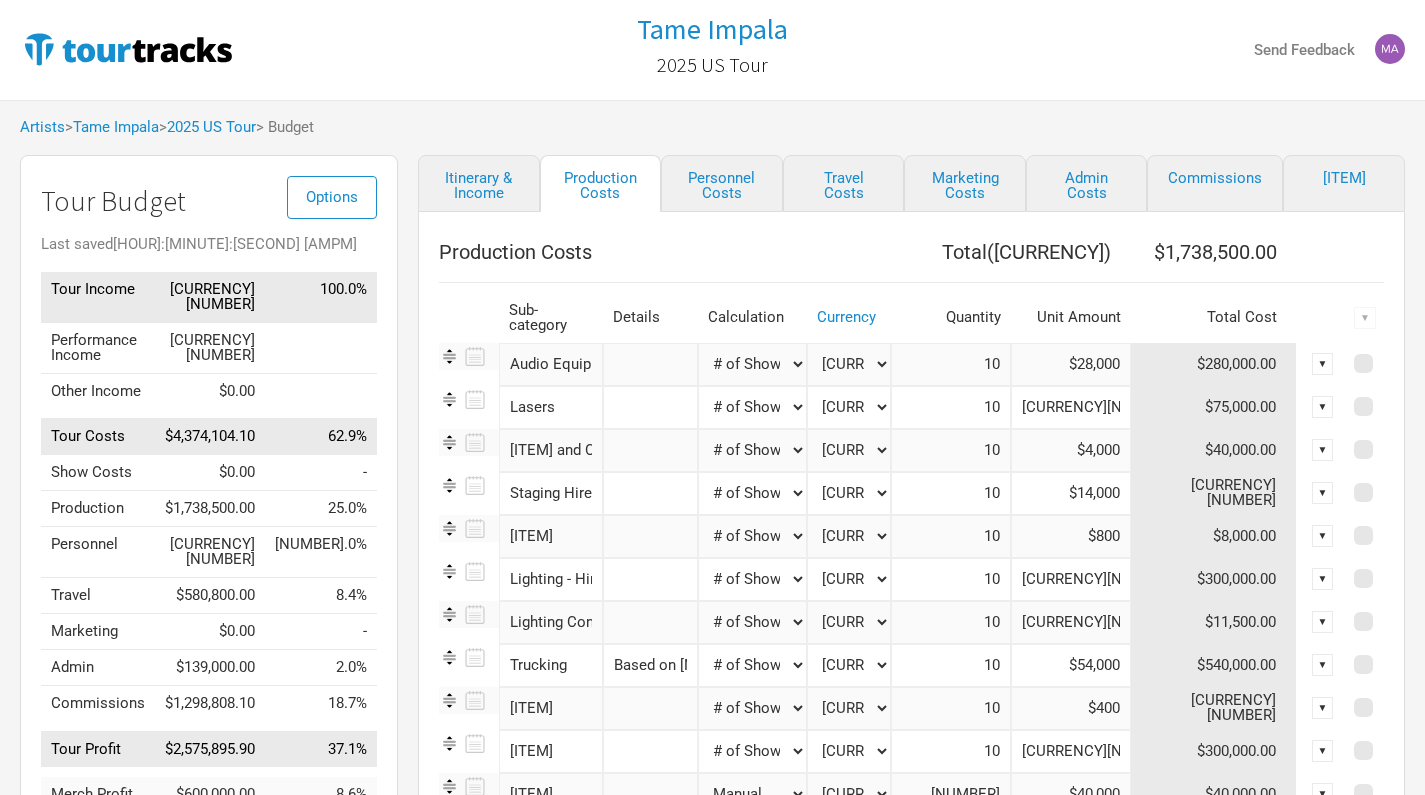 scroll, scrollTop: 0, scrollLeft: 0, axis: both 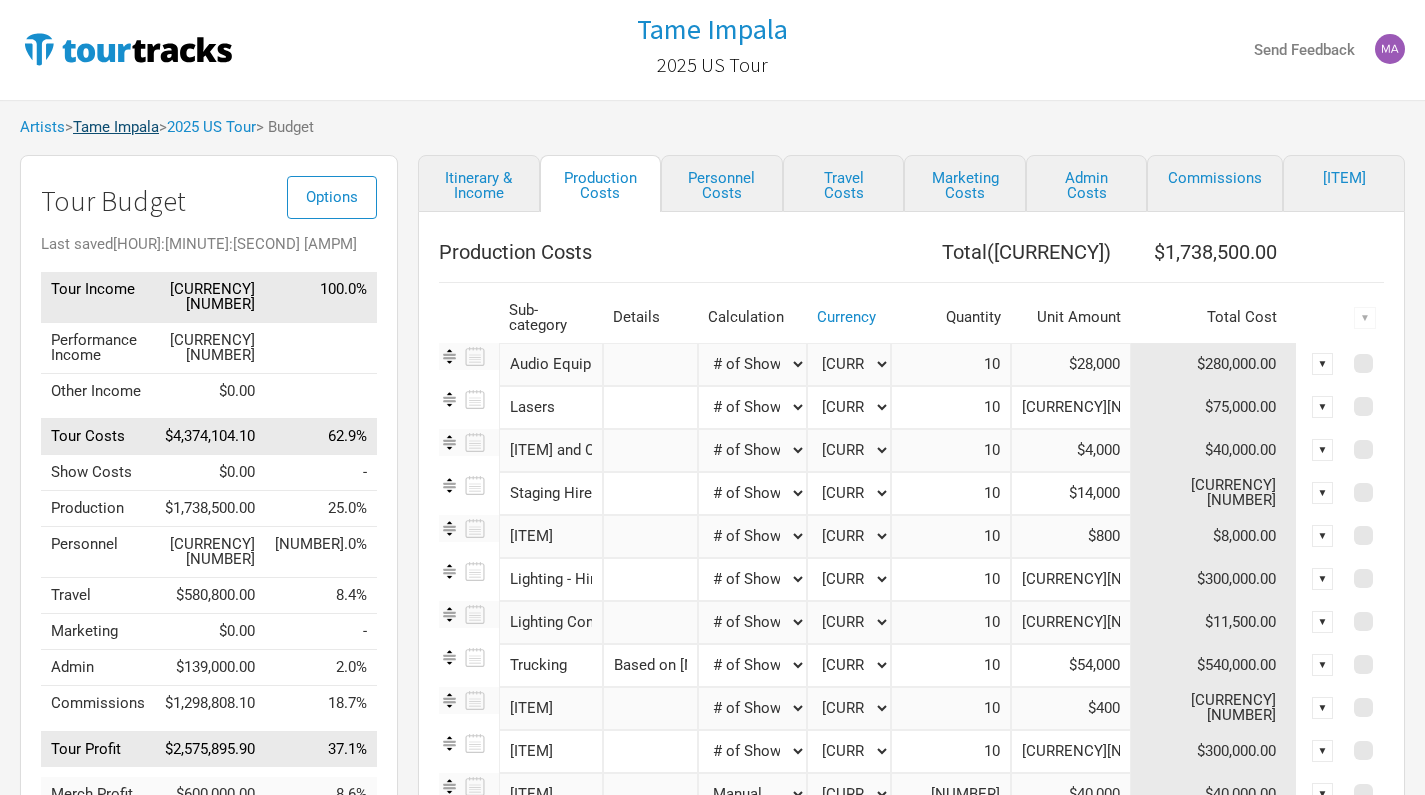 click on "Tame Impala" at bounding box center (116, 127) 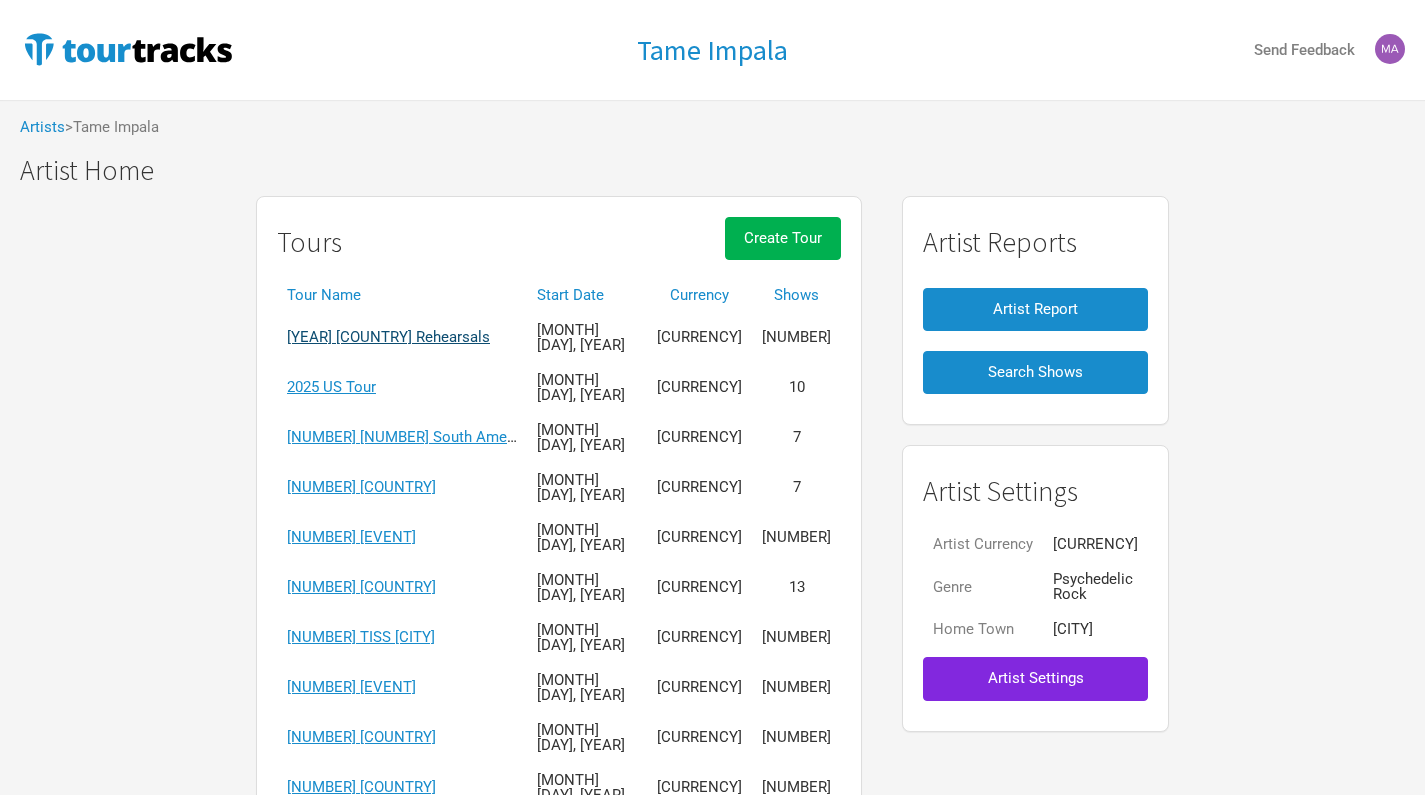 click on "[YEAR] [COUNTRY] Rehearsals" at bounding box center [388, 337] 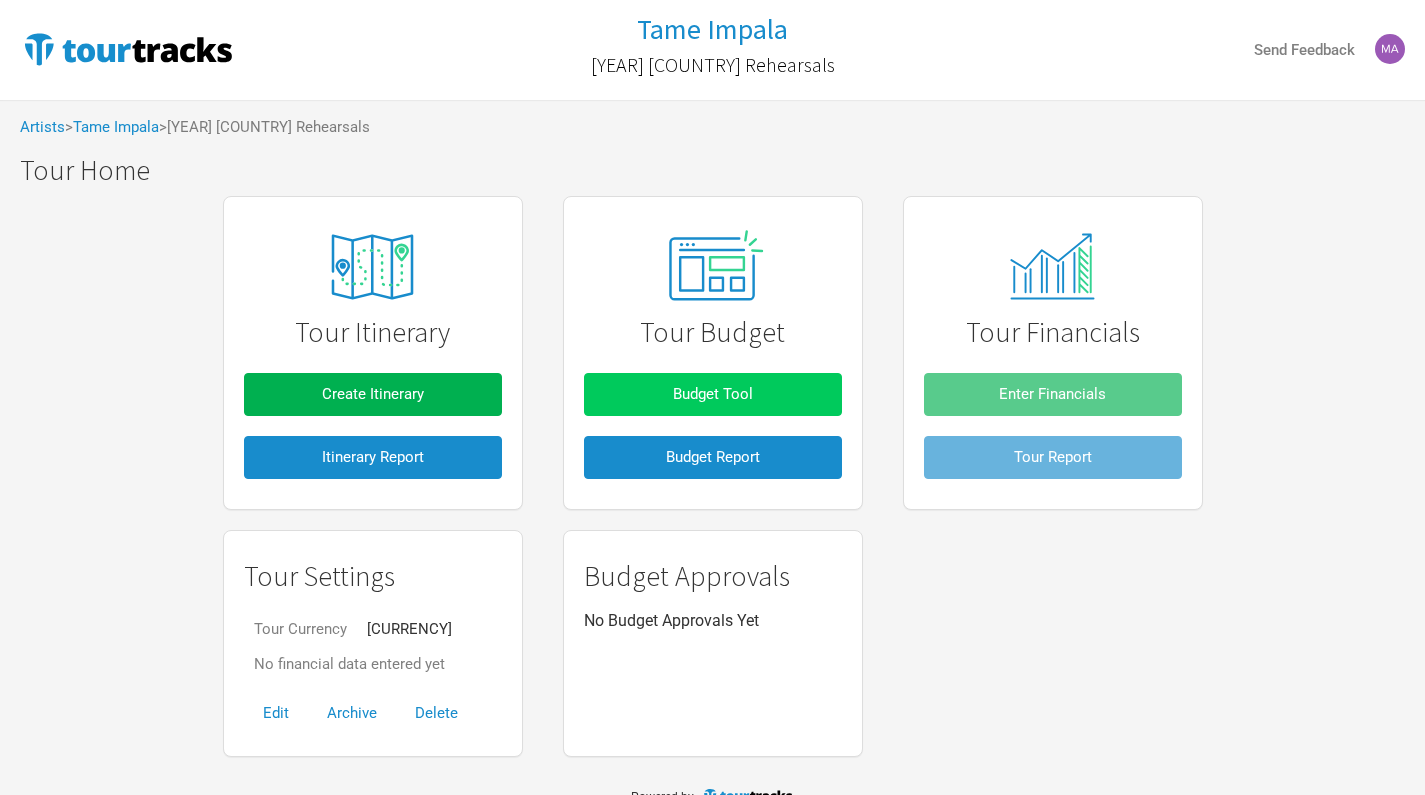 click on "Budget Tool" at bounding box center [713, 394] 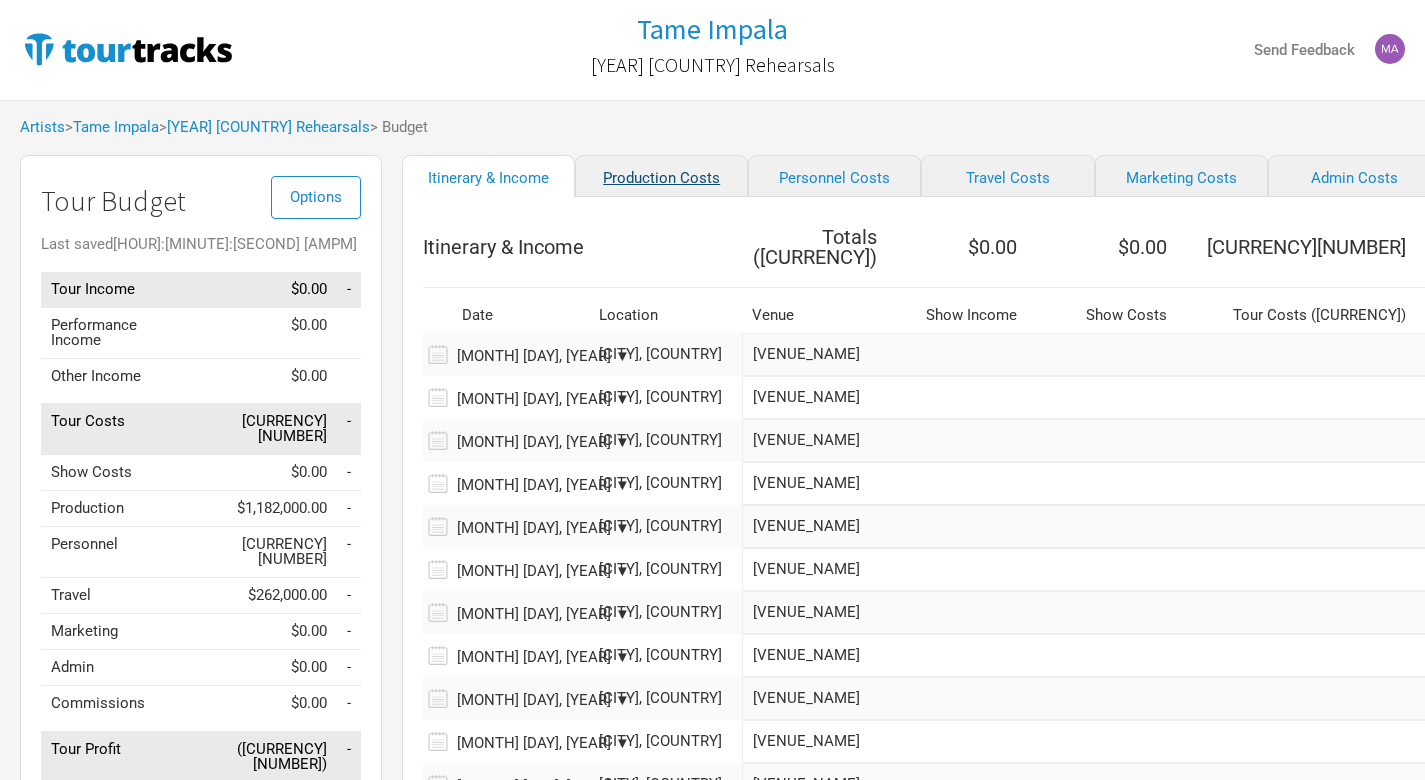 click on "Production Costs" at bounding box center [661, 176] 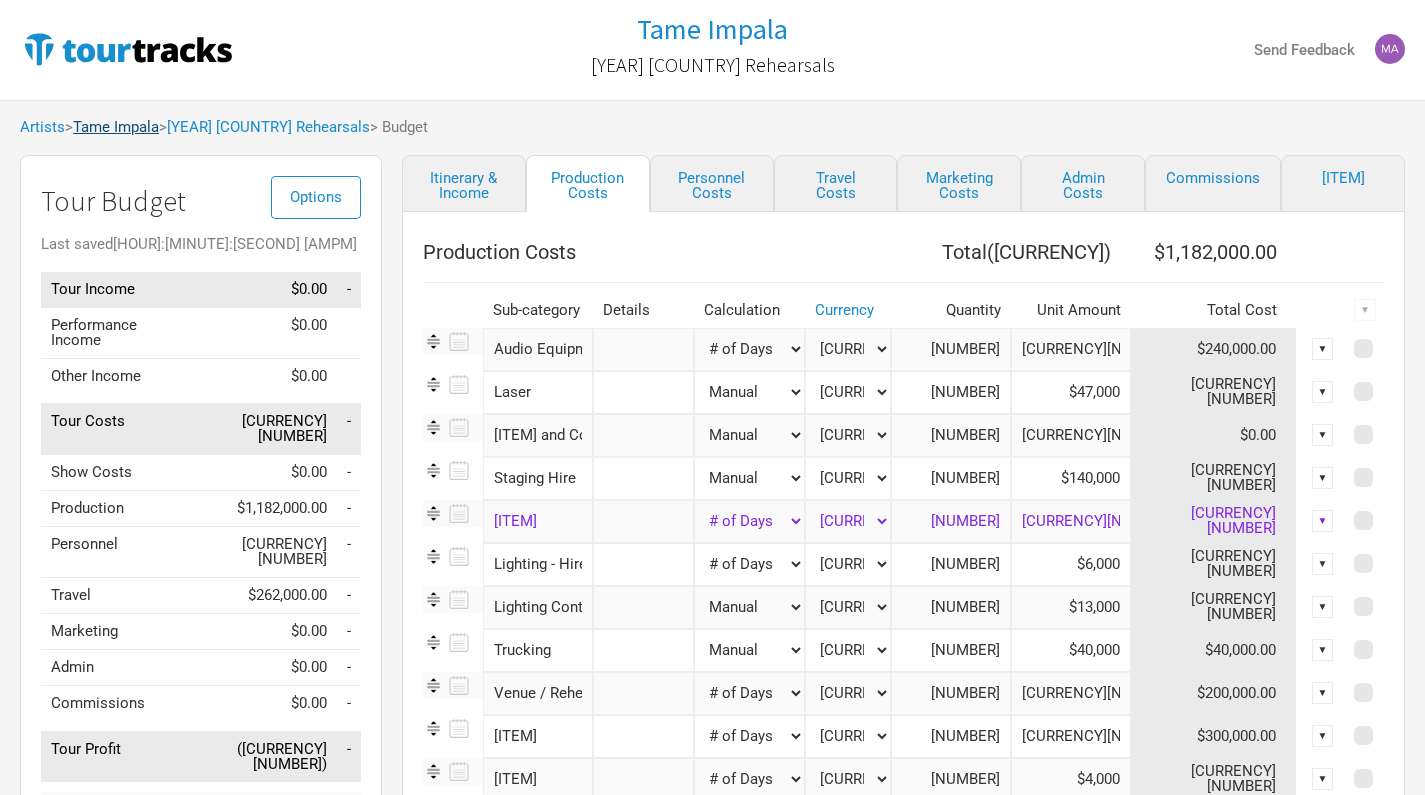 click on "Tame Impala" at bounding box center (116, 127) 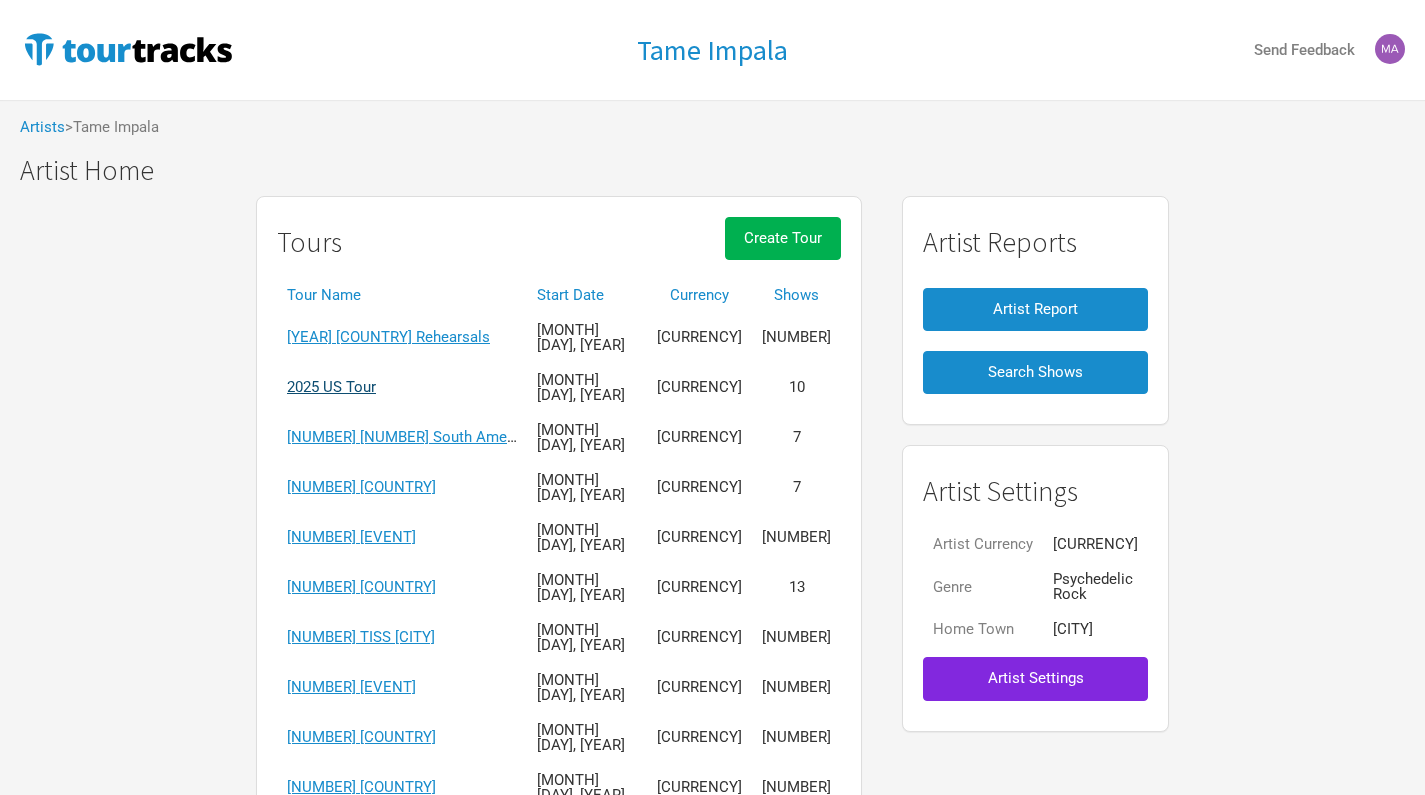 click on "2025 US Tour" at bounding box center [331, 387] 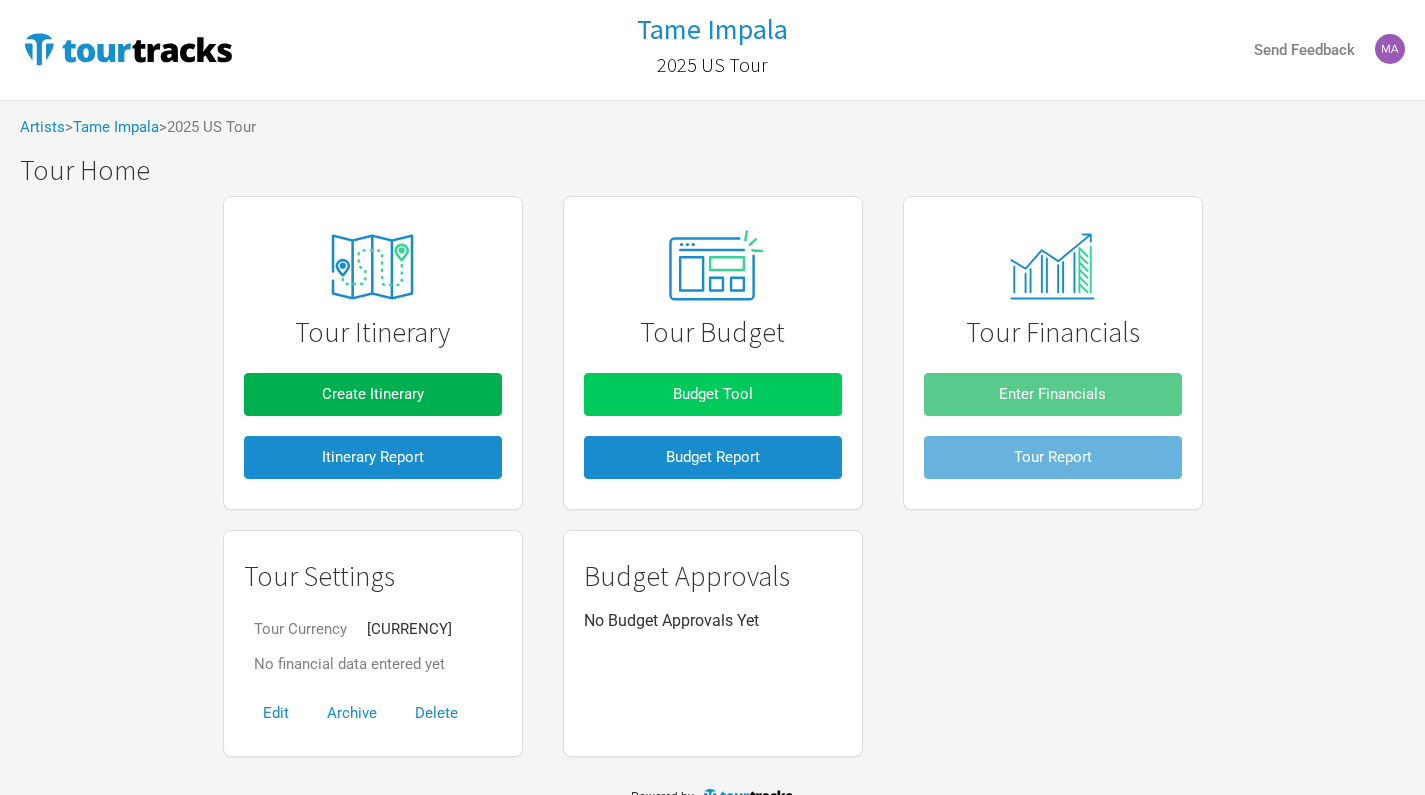 click on "Budget Tool" at bounding box center [713, 394] 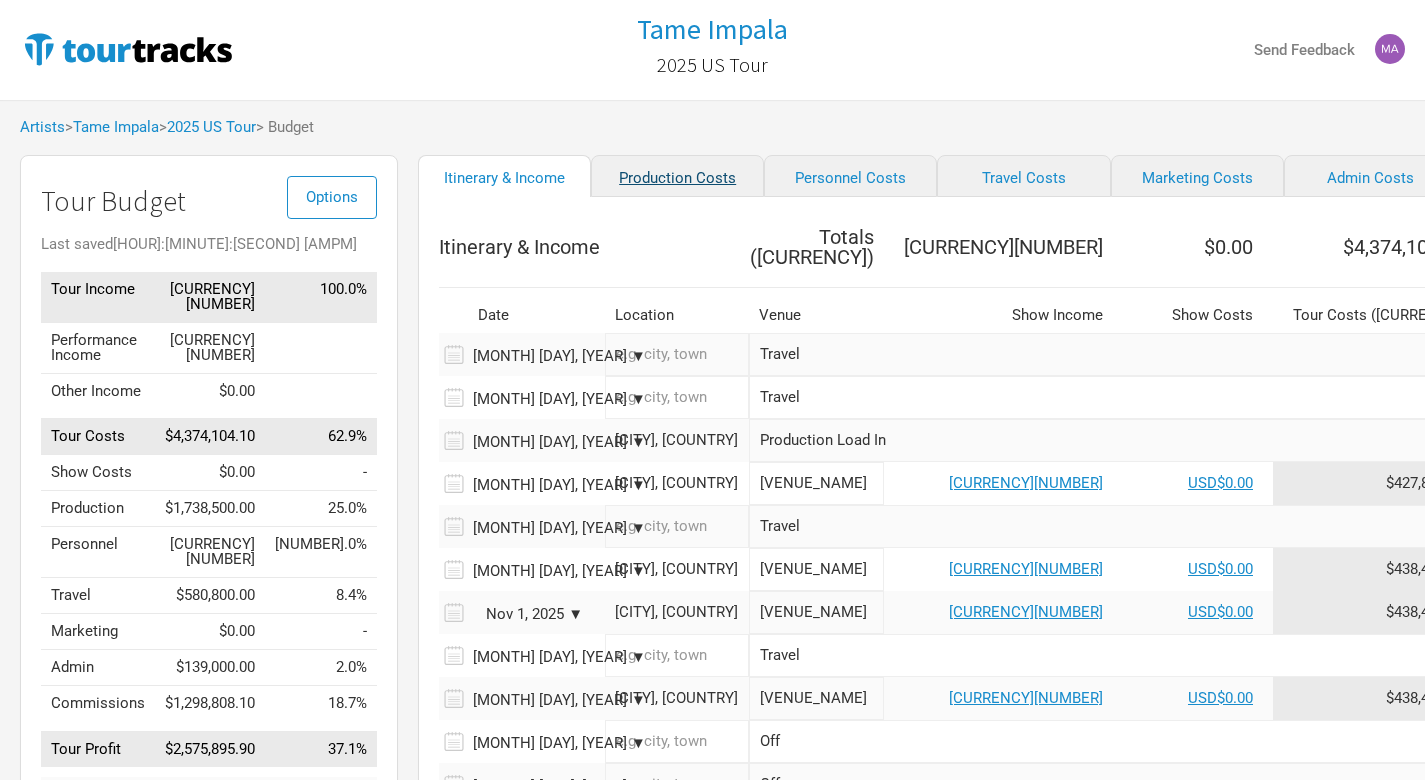 click on "Production Costs" at bounding box center [677, 176] 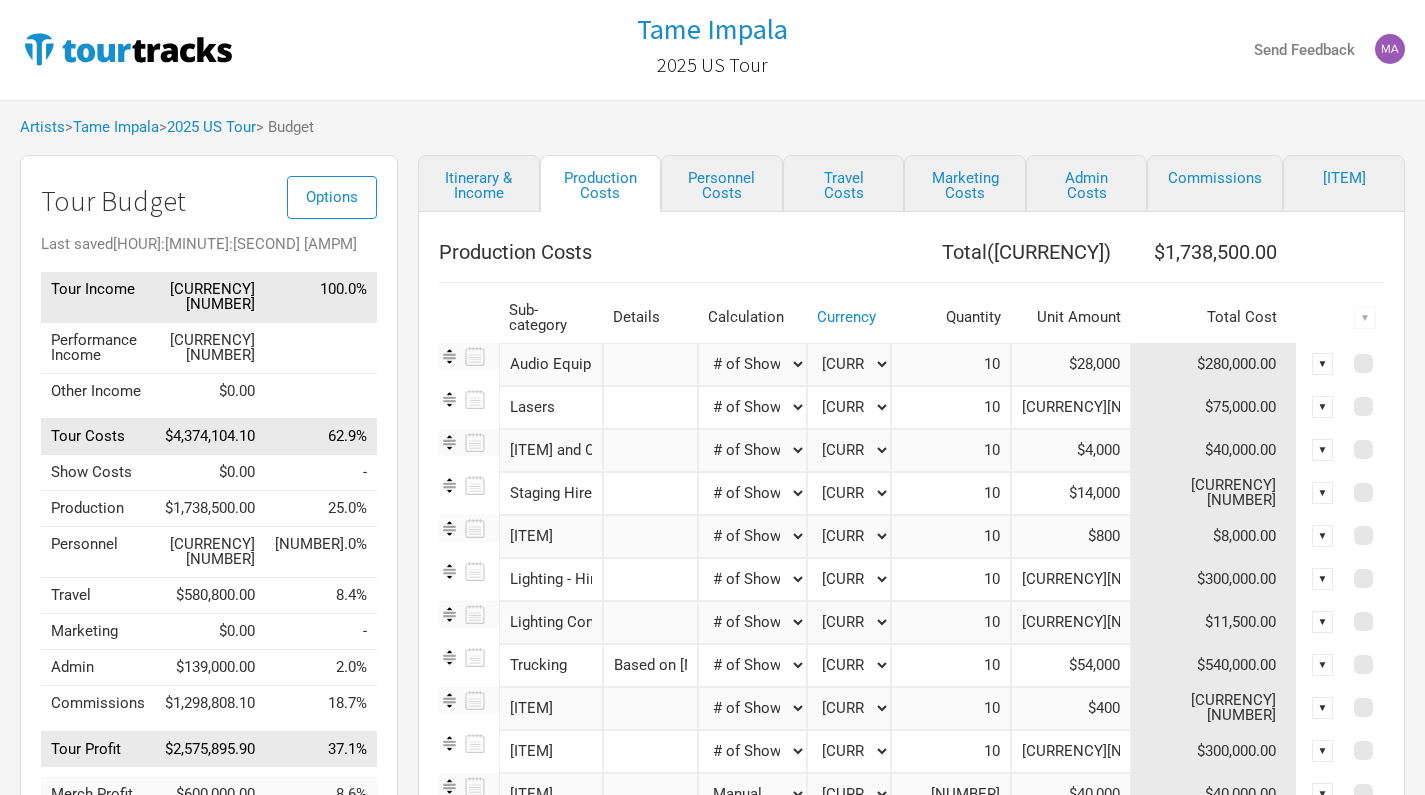 click on "$28,000" at bounding box center [1071, 364] 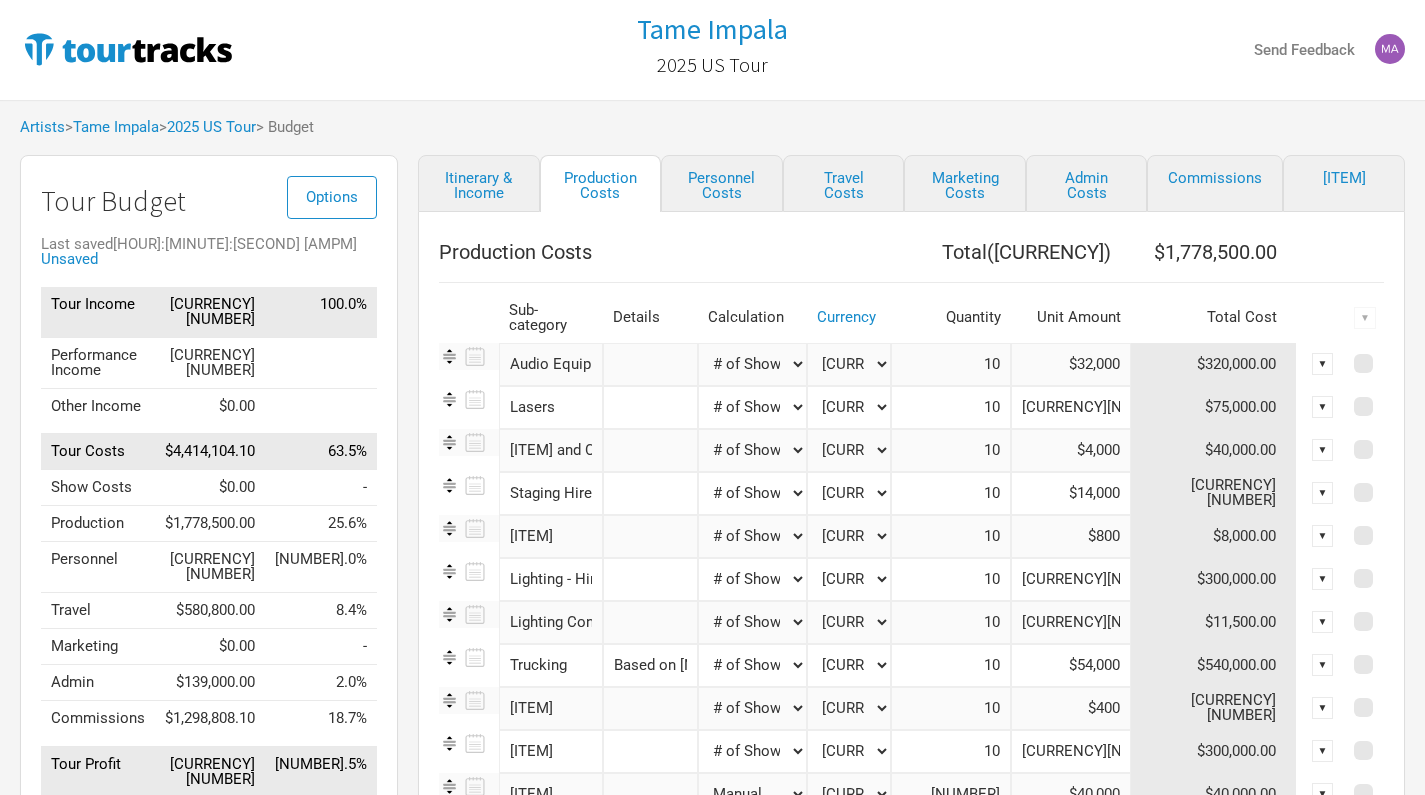 click on "Production Costs" at bounding box center (665, 252) 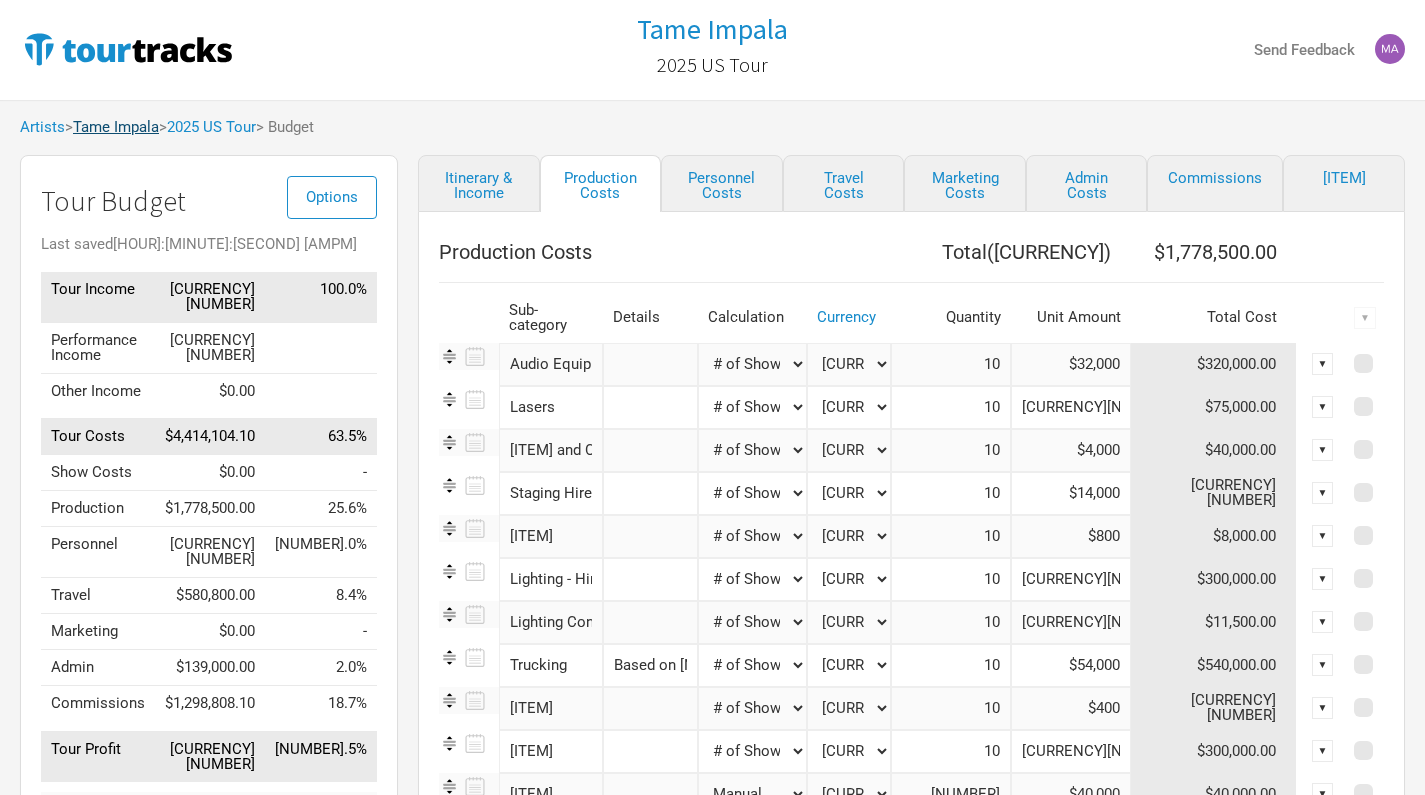 click on "Tame Impala" at bounding box center (116, 127) 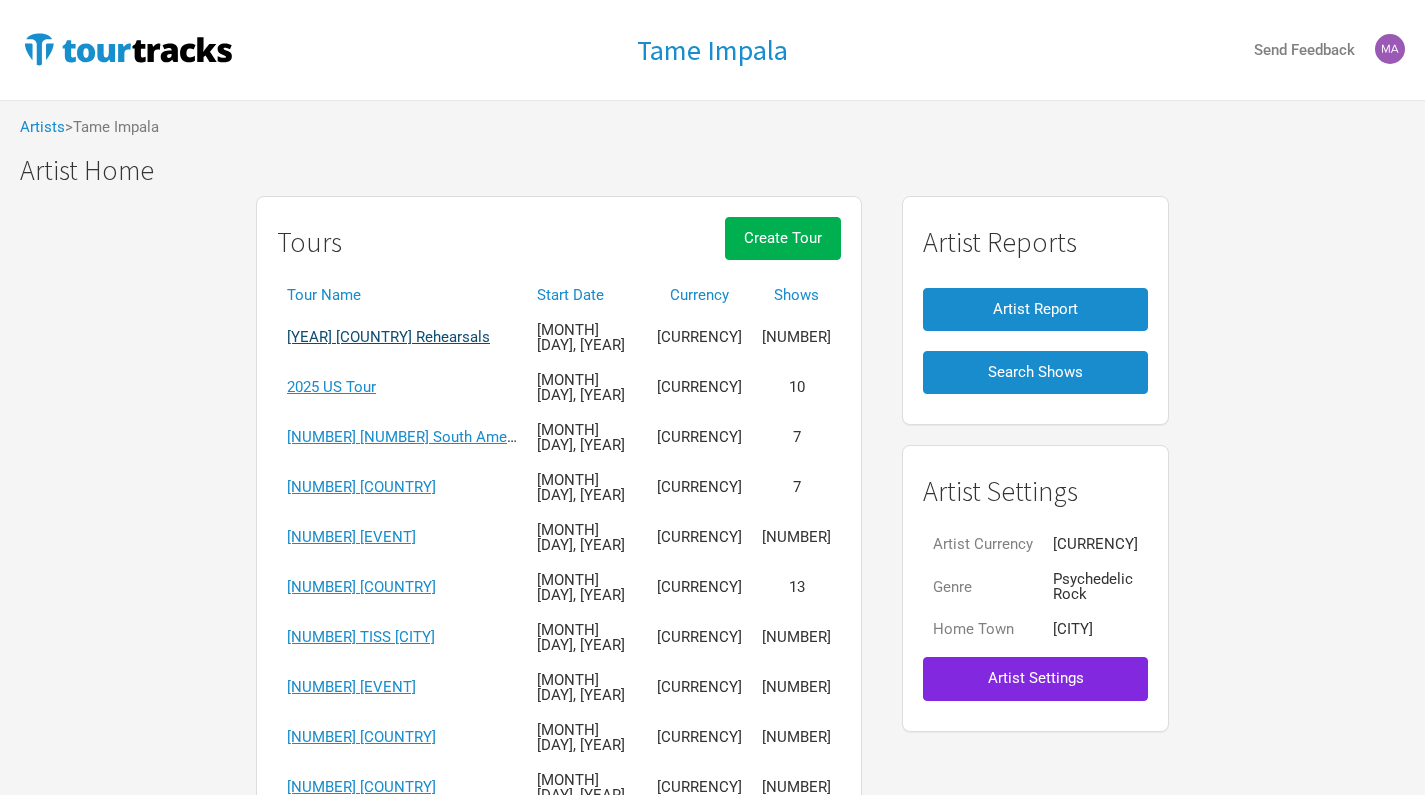 click on "[YEAR] [COUNTRY] Rehearsals" at bounding box center (388, 337) 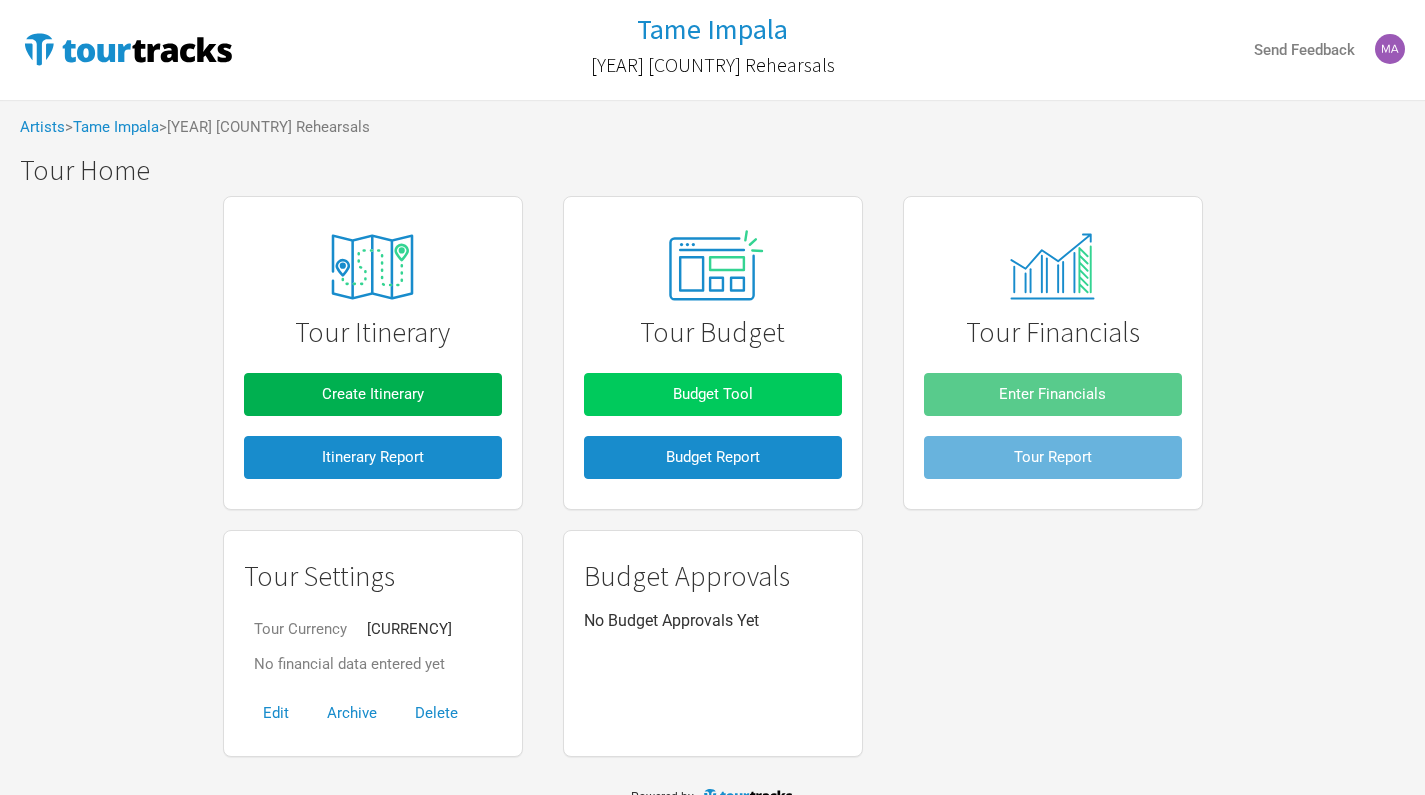 click on "Budget Tool" at bounding box center [713, 394] 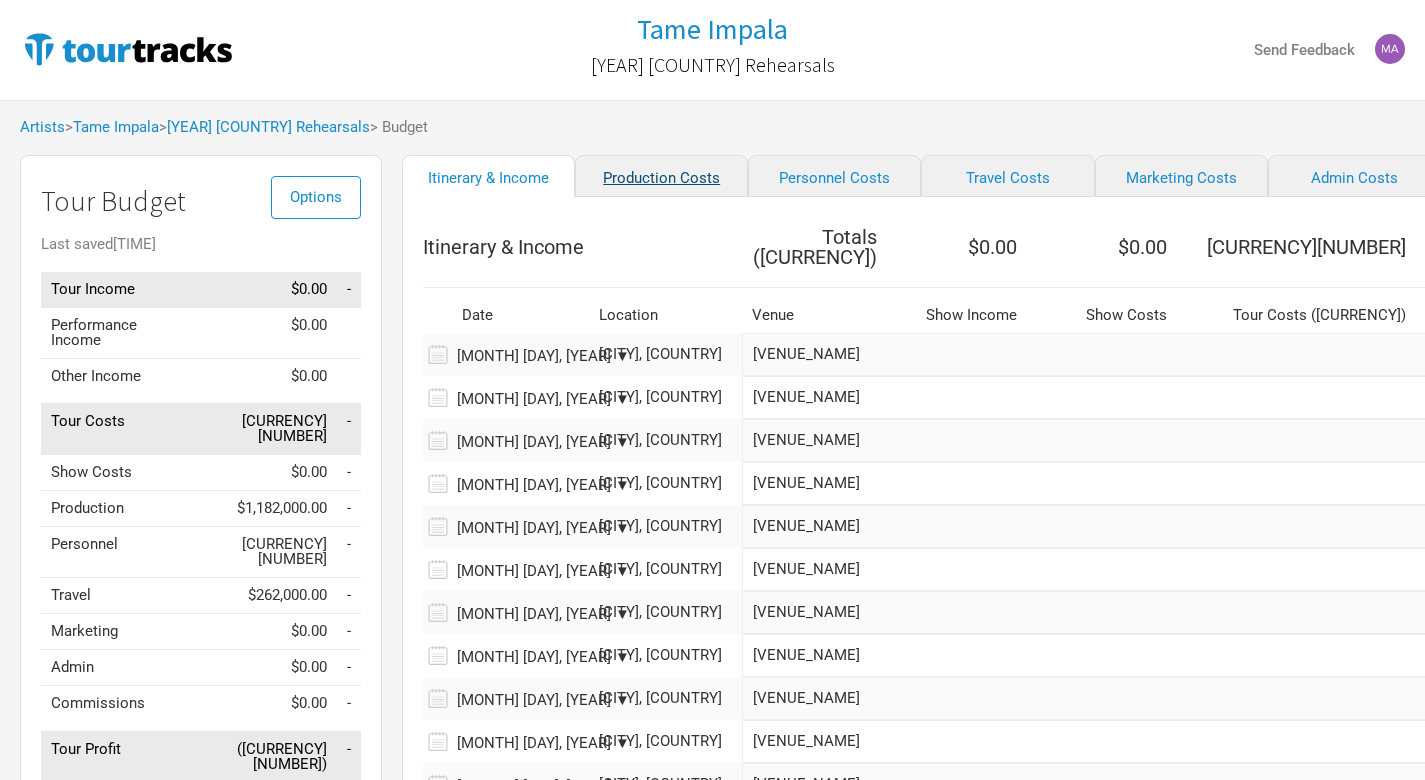 click on "Production Costs" at bounding box center [661, 176] 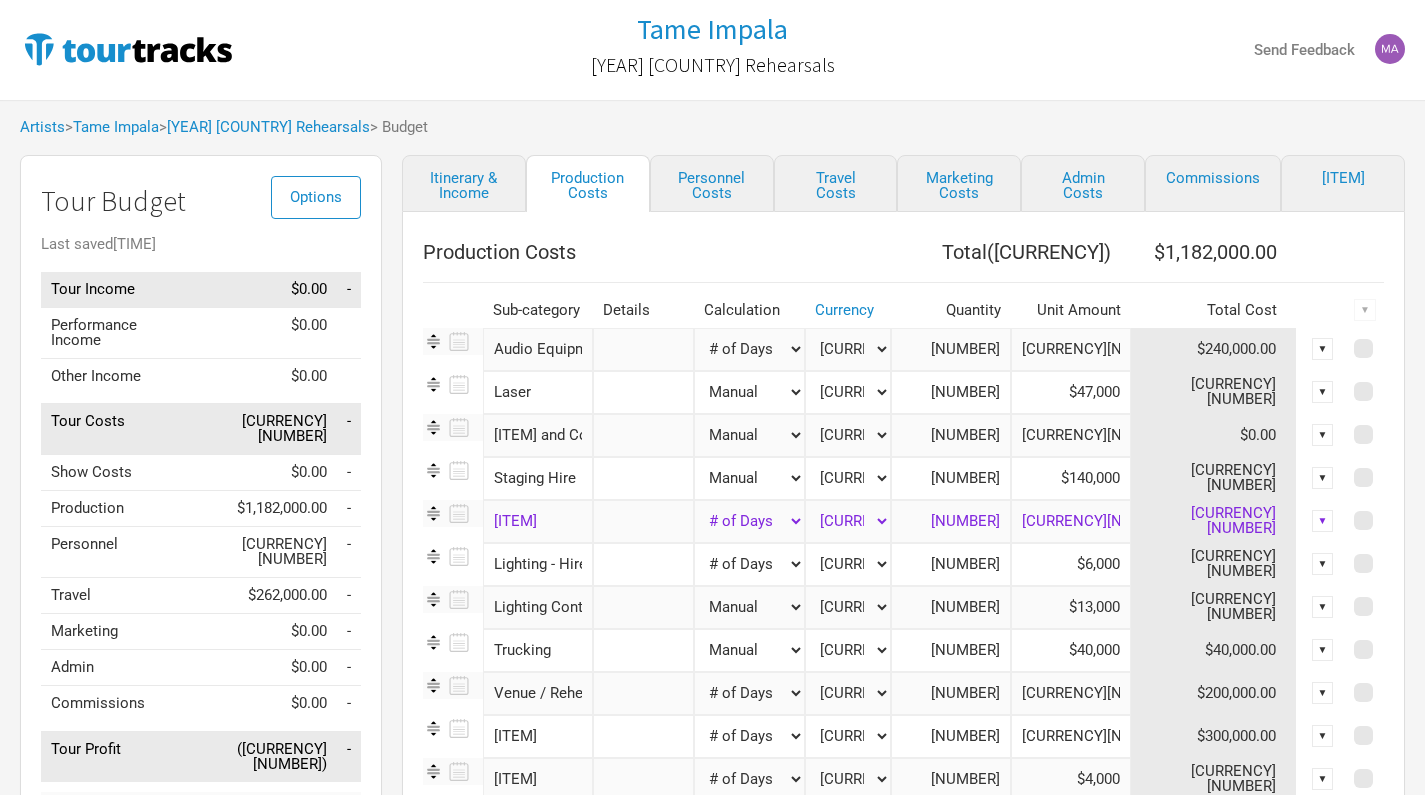 click on "[ARTIST] [YEAR] [COUNTRY] Rehearsals" at bounding box center [713, 50] 